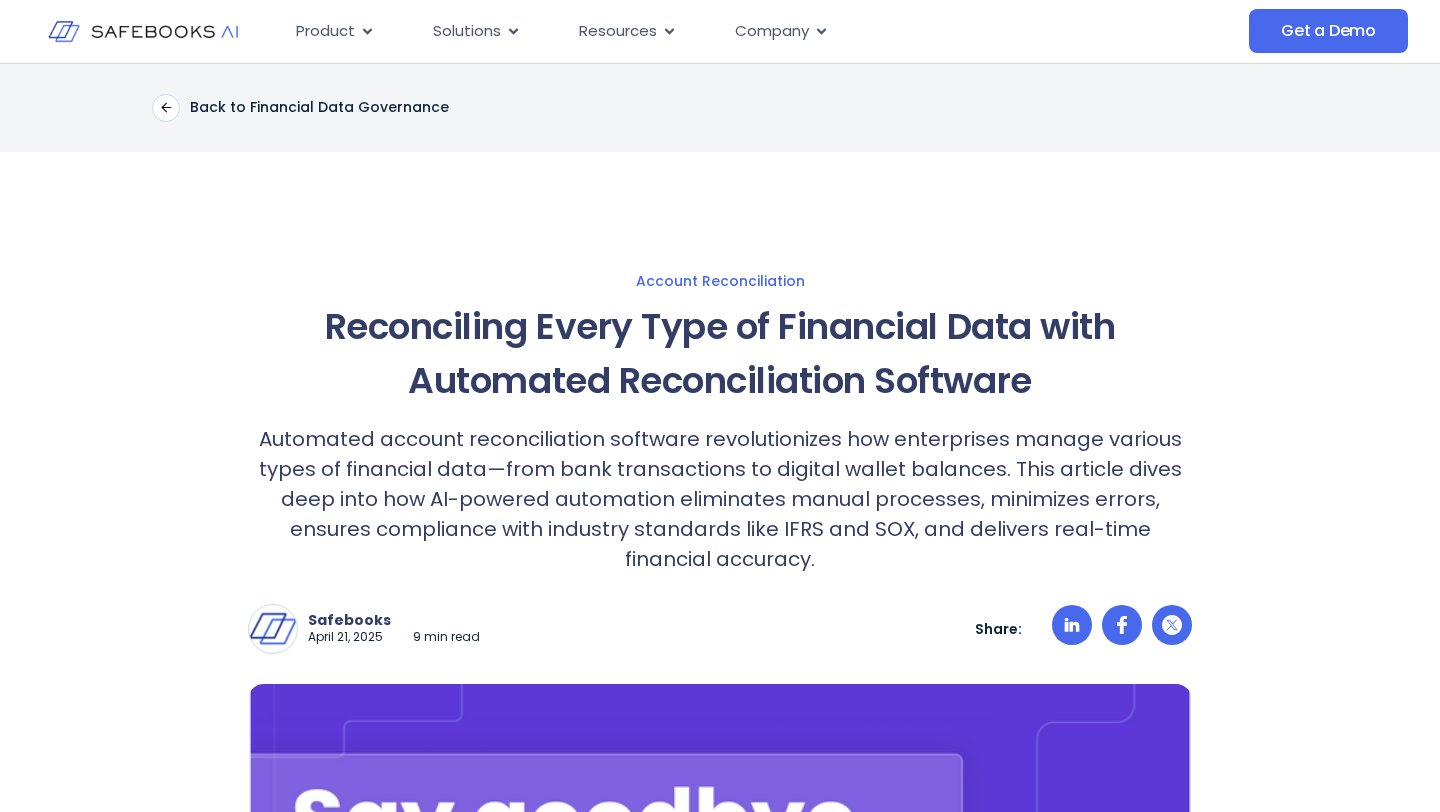 scroll, scrollTop: 0, scrollLeft: 0, axis: both 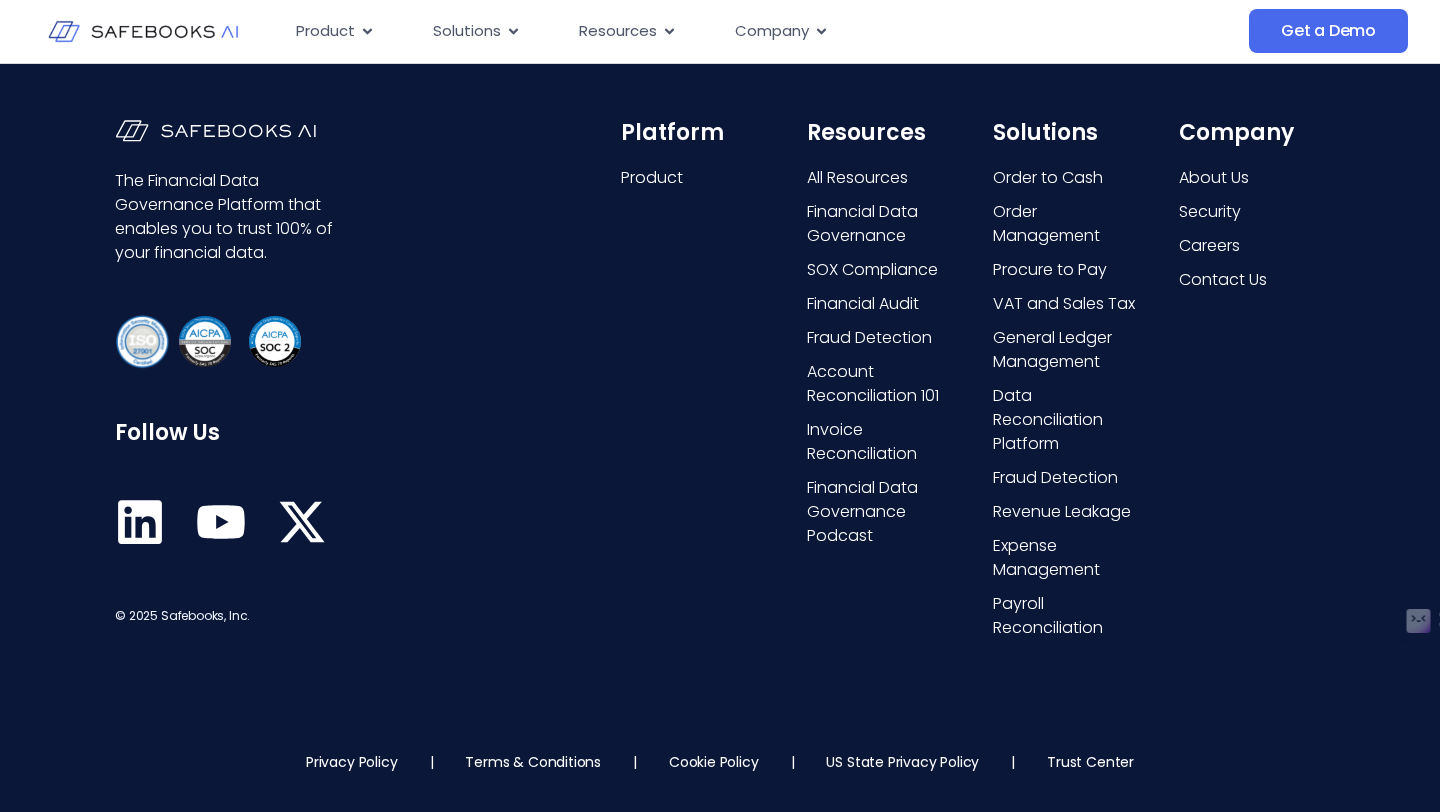 click on "Automated and AI-Powered Bank Reconciliation for Enterprises" at bounding box center [400, -1144] 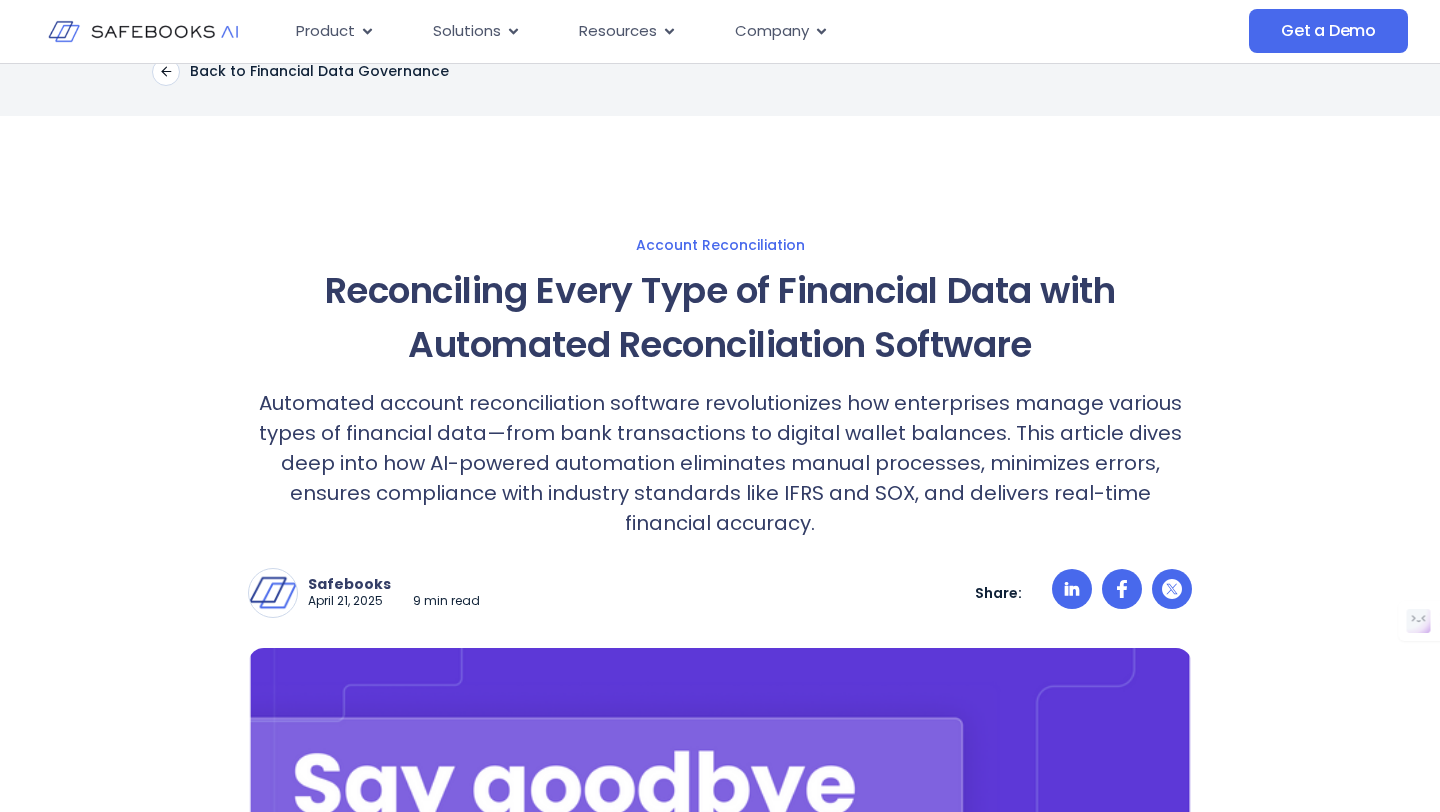 scroll, scrollTop: 0, scrollLeft: 0, axis: both 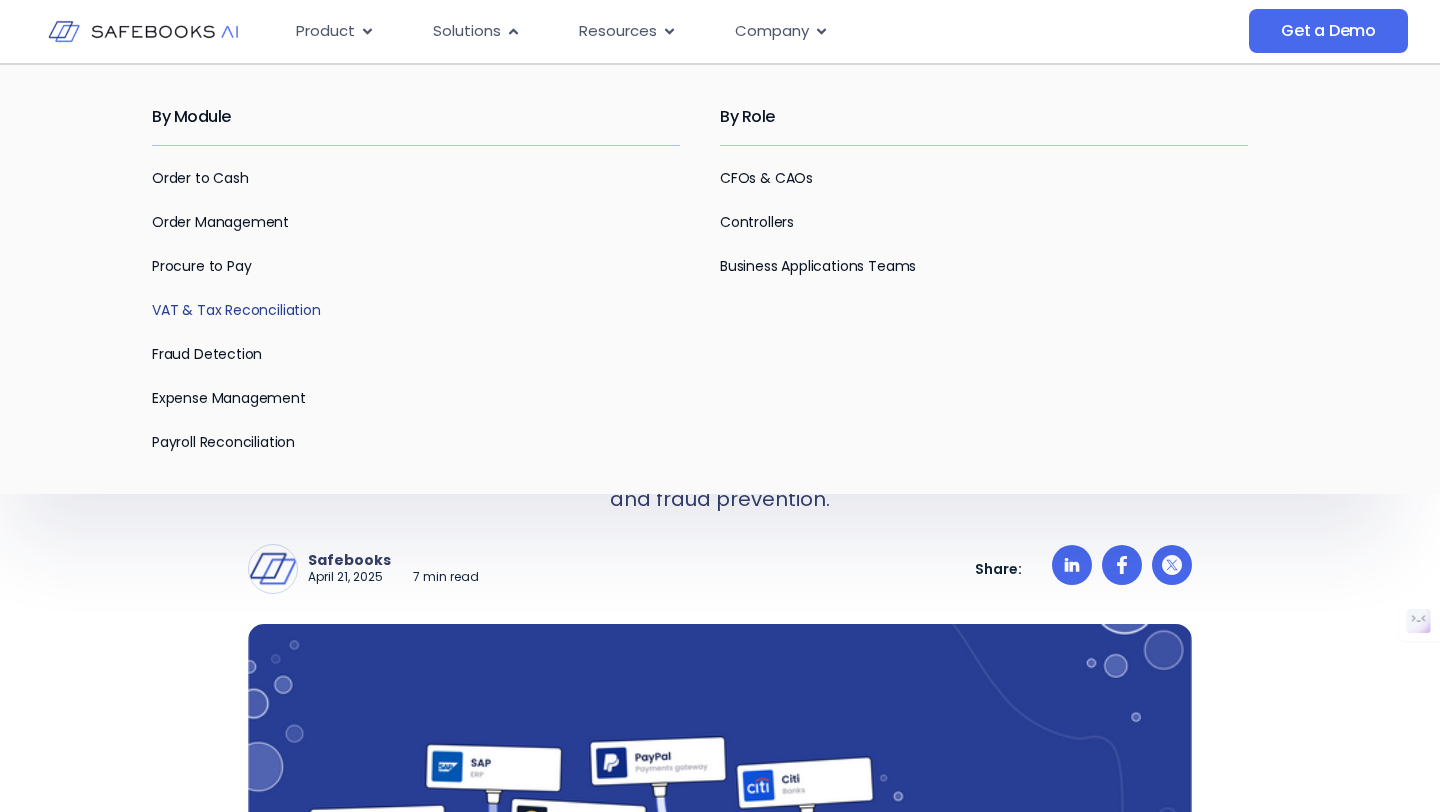 click on "VAT & Tax Reconciliation" at bounding box center (236, 310) 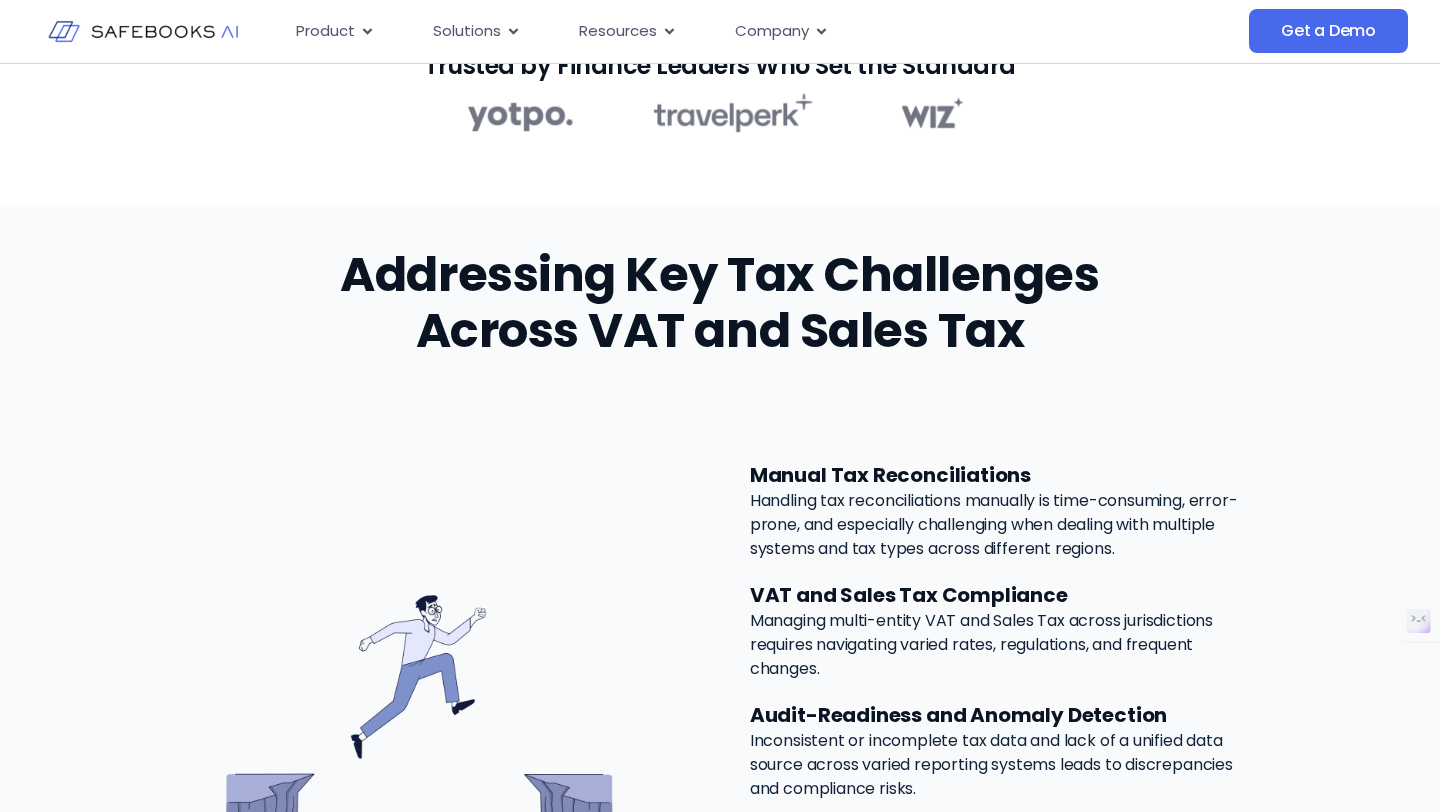 scroll, scrollTop: 967, scrollLeft: 0, axis: vertical 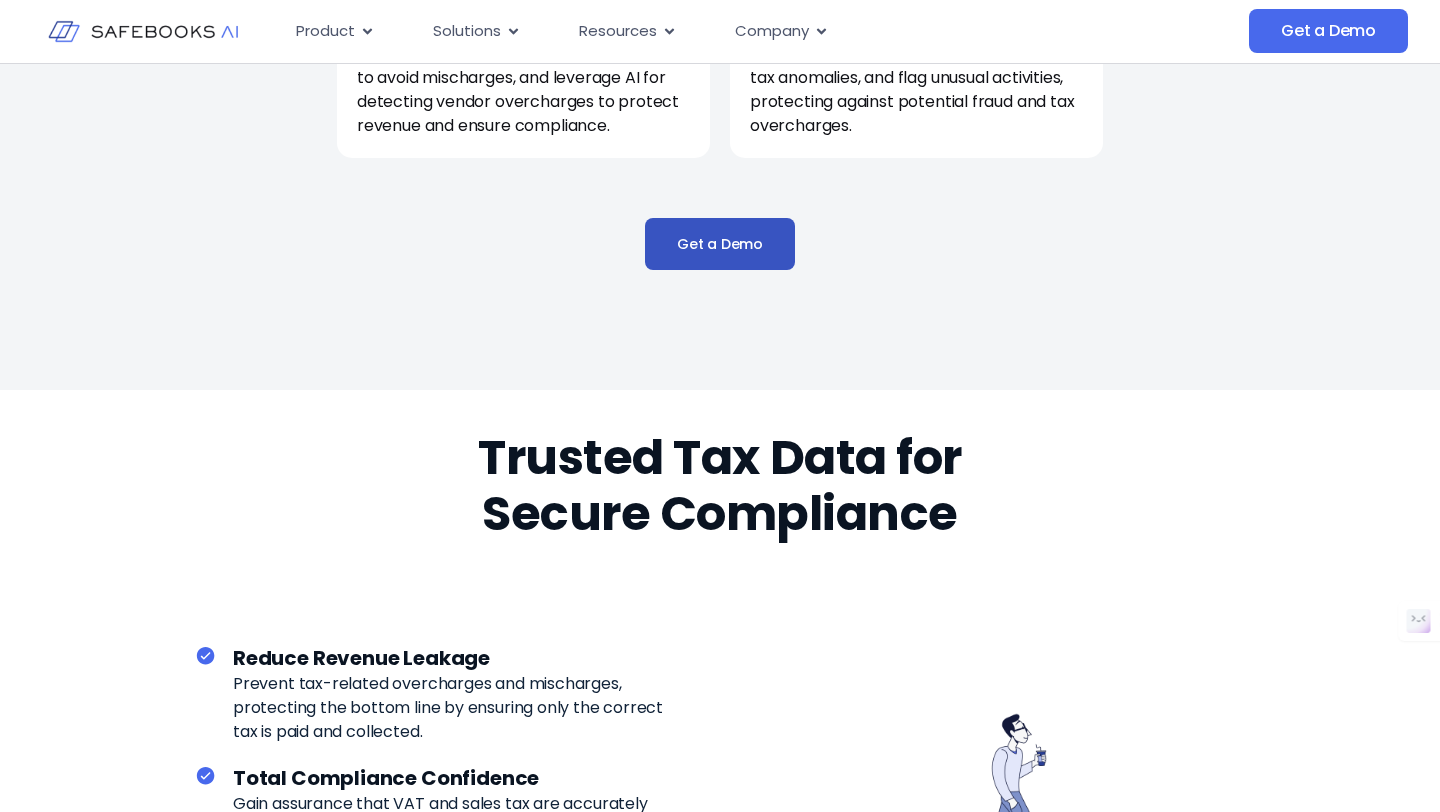 click on "Get a Demo" at bounding box center (720, 244) 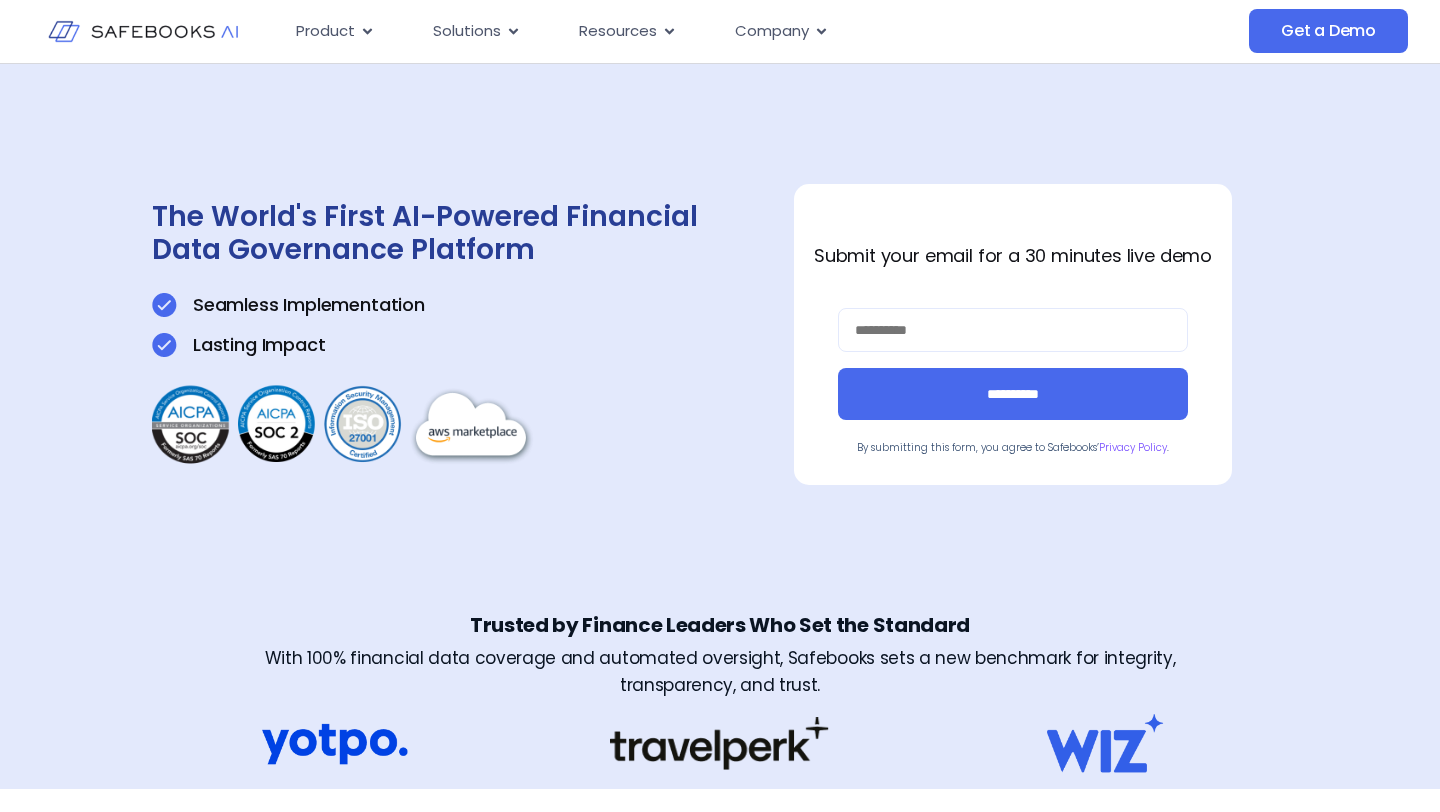 scroll, scrollTop: 0, scrollLeft: 0, axis: both 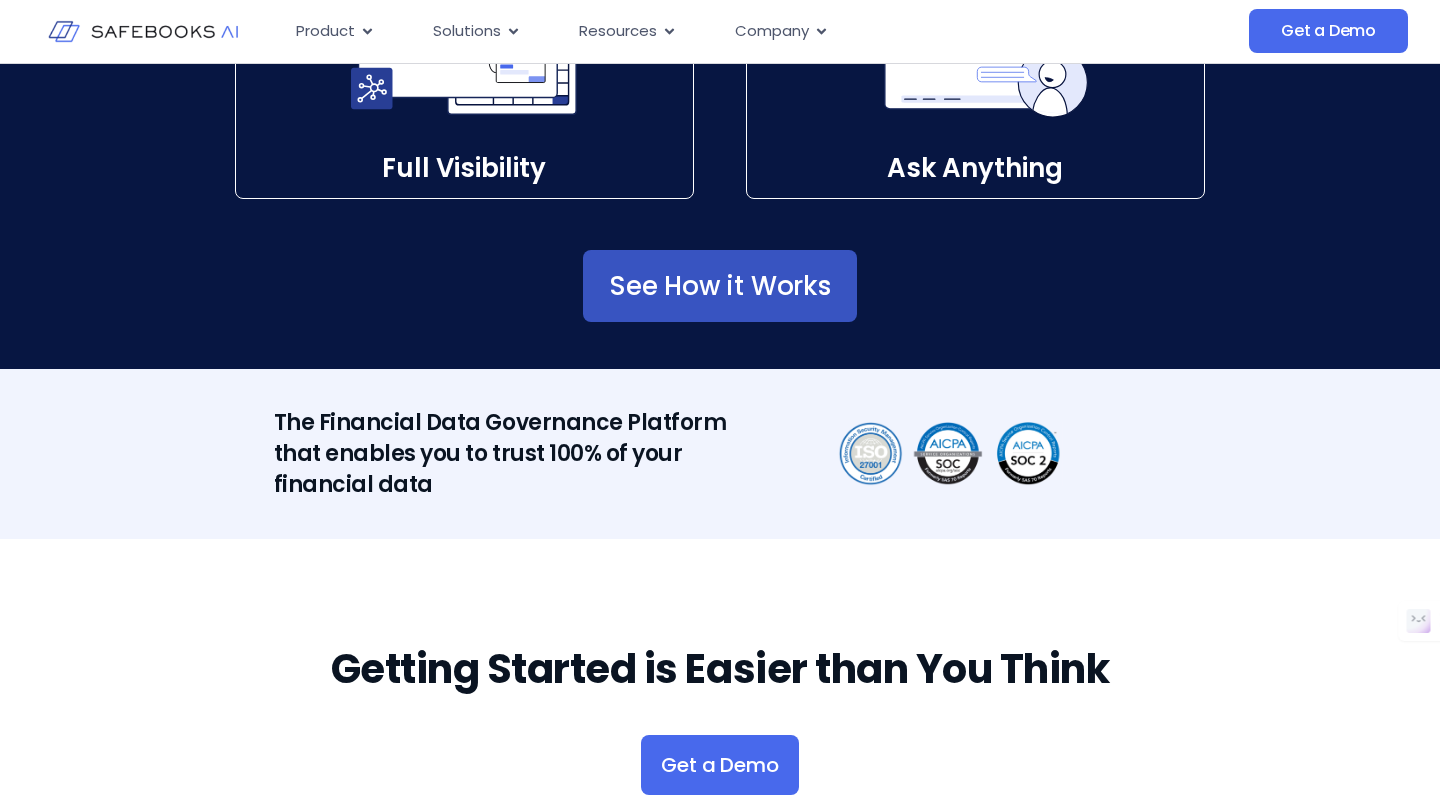 click on "See How it Works" at bounding box center [720, 286] 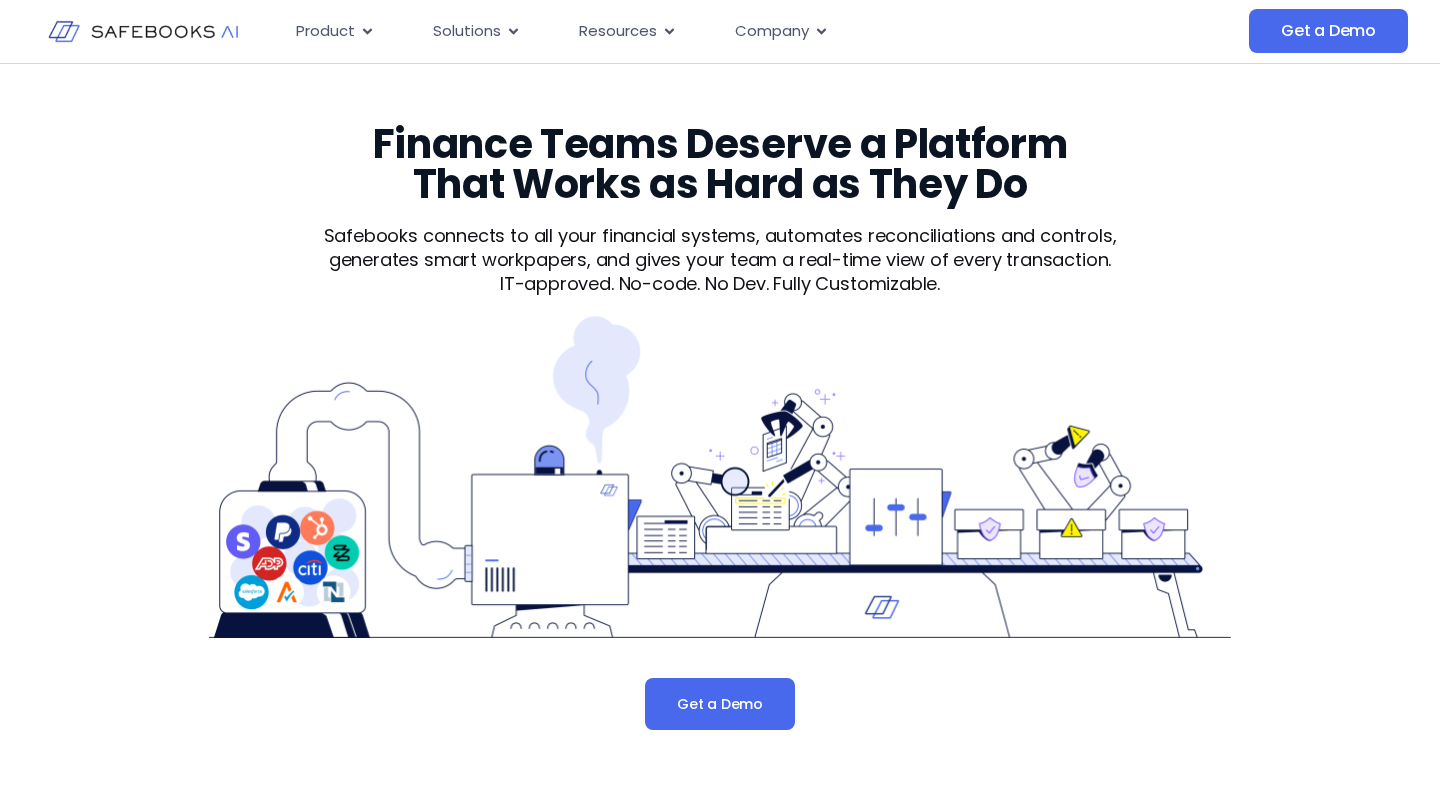 scroll, scrollTop: 0, scrollLeft: 0, axis: both 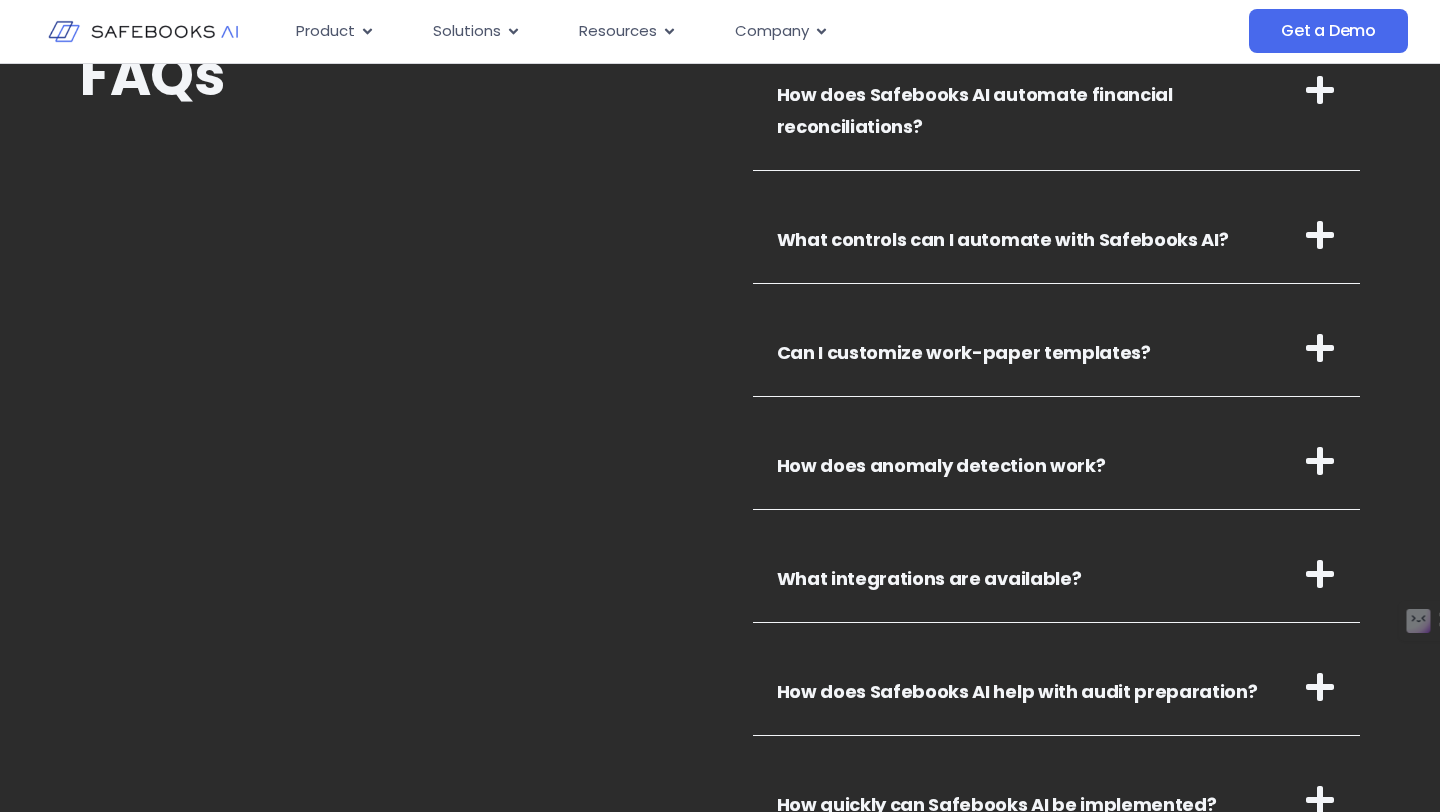 click on "FAQs" at bounding box center (384, 502) 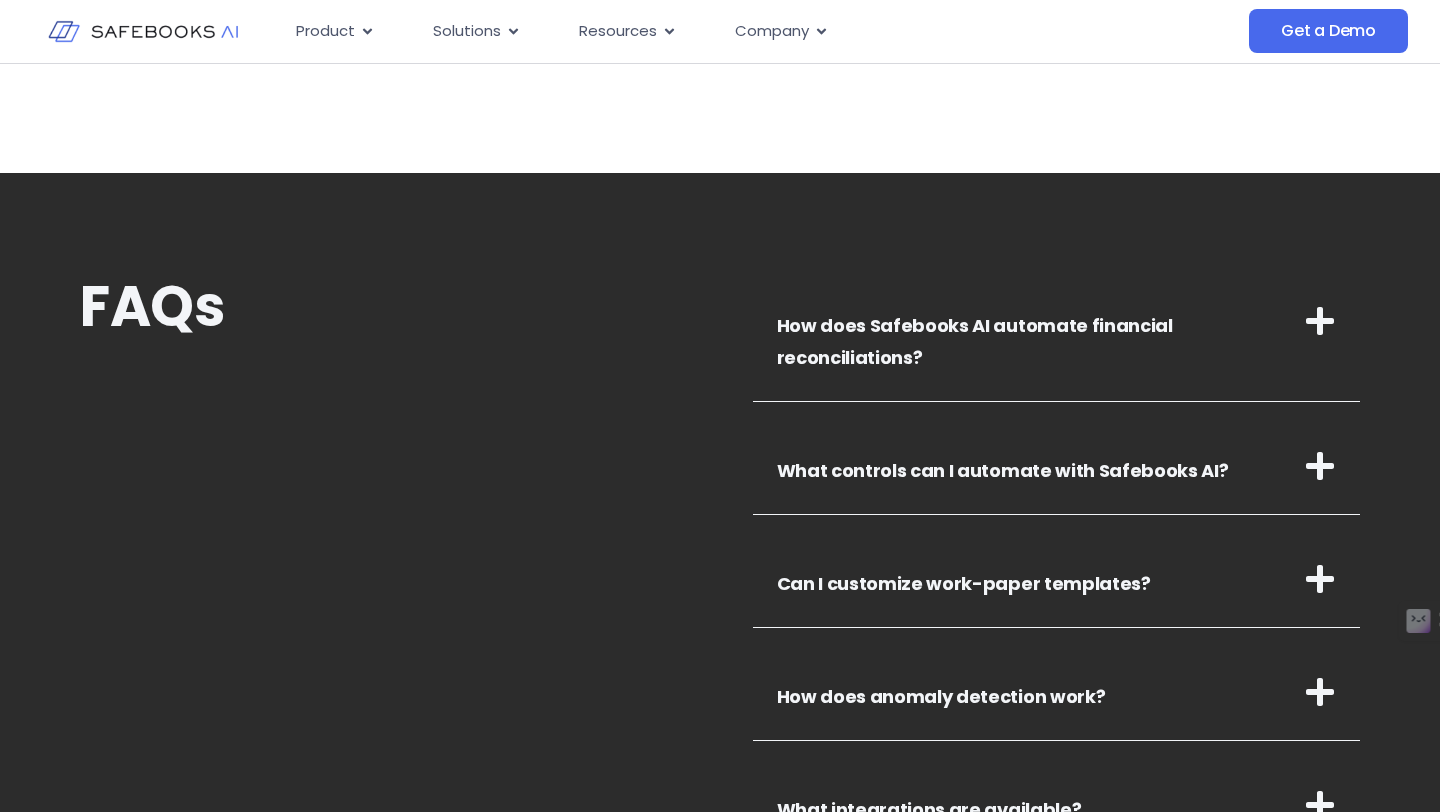scroll, scrollTop: 6599, scrollLeft: 0, axis: vertical 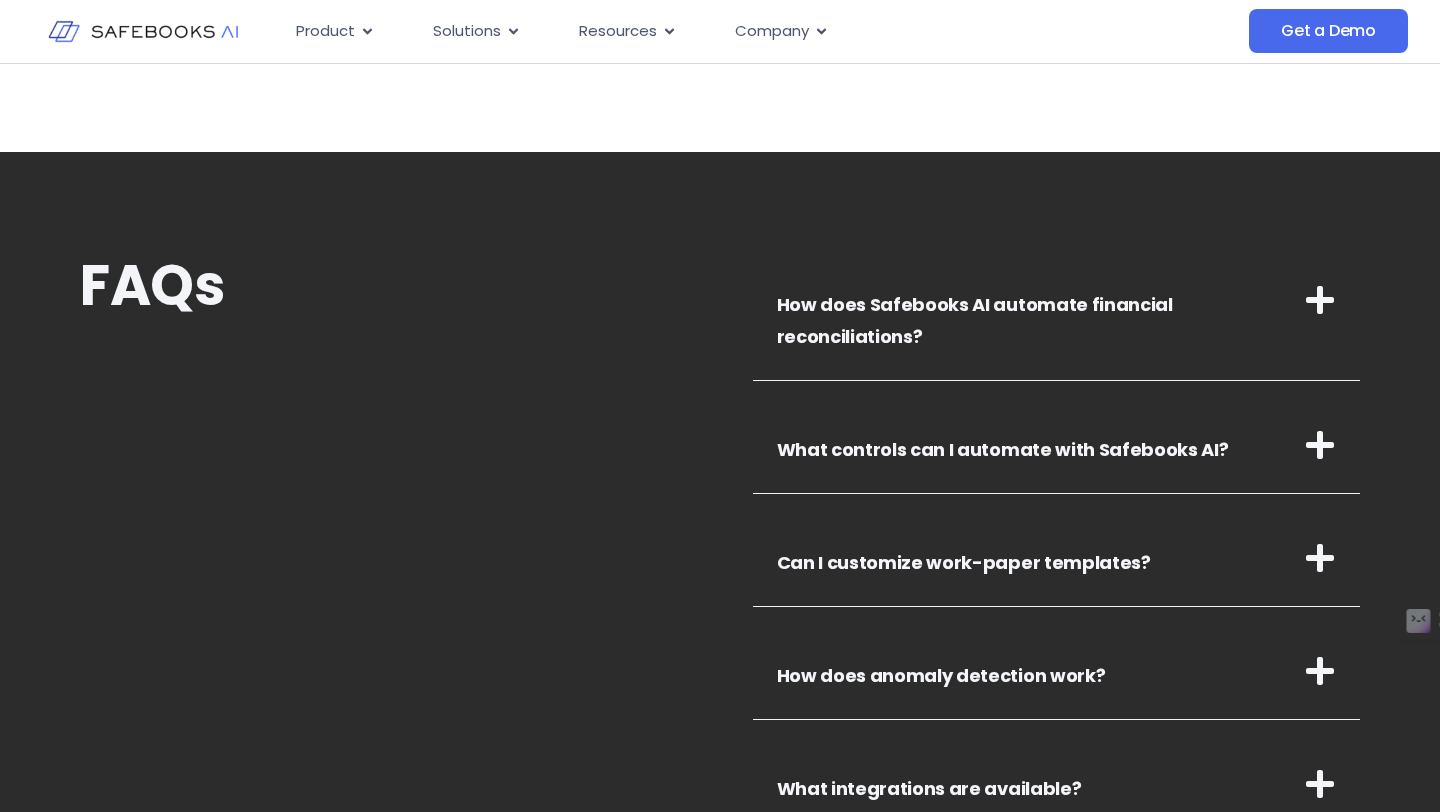 click on "What controls can I automate with Safebooks AI?" at bounding box center (1003, 449) 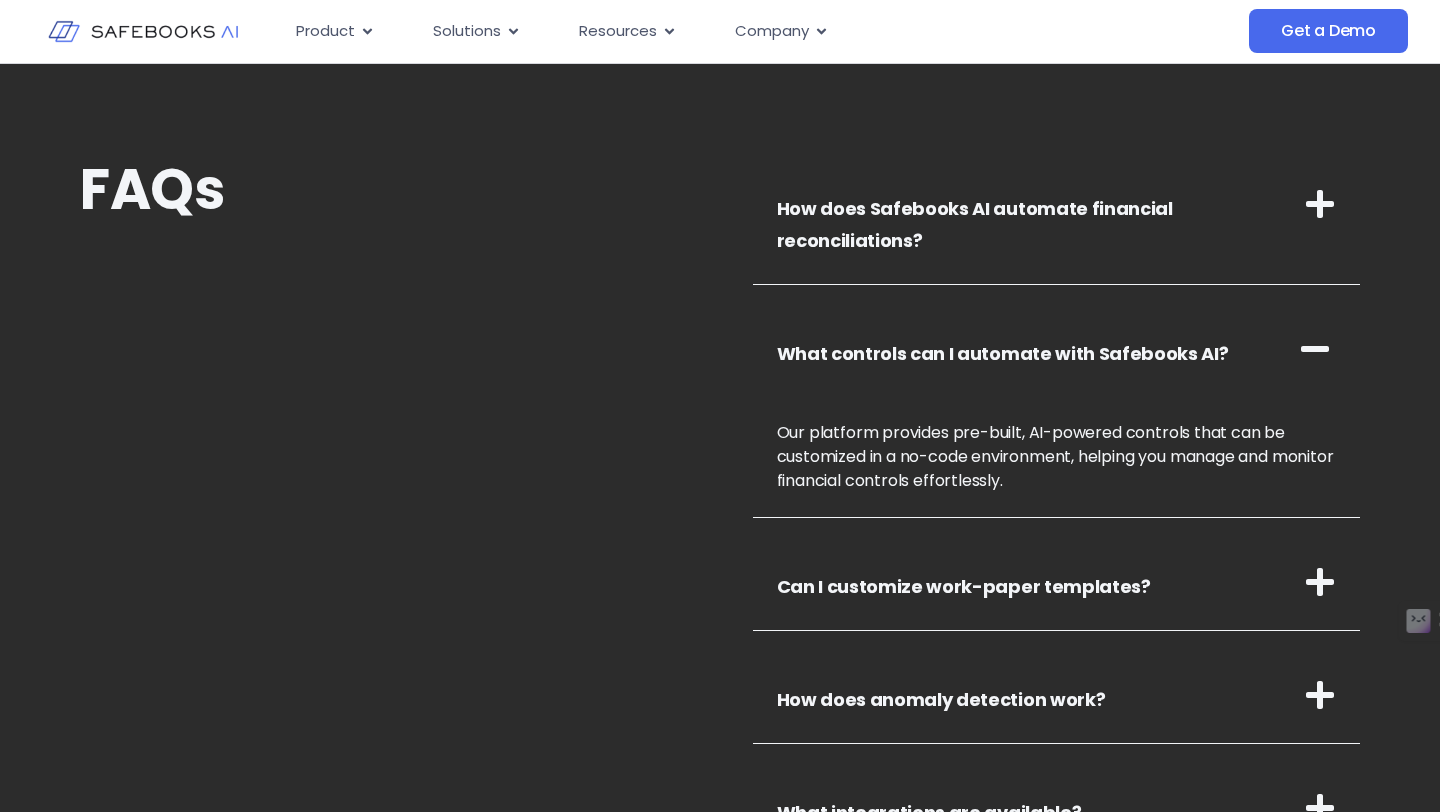 scroll, scrollTop: 6696, scrollLeft: 0, axis: vertical 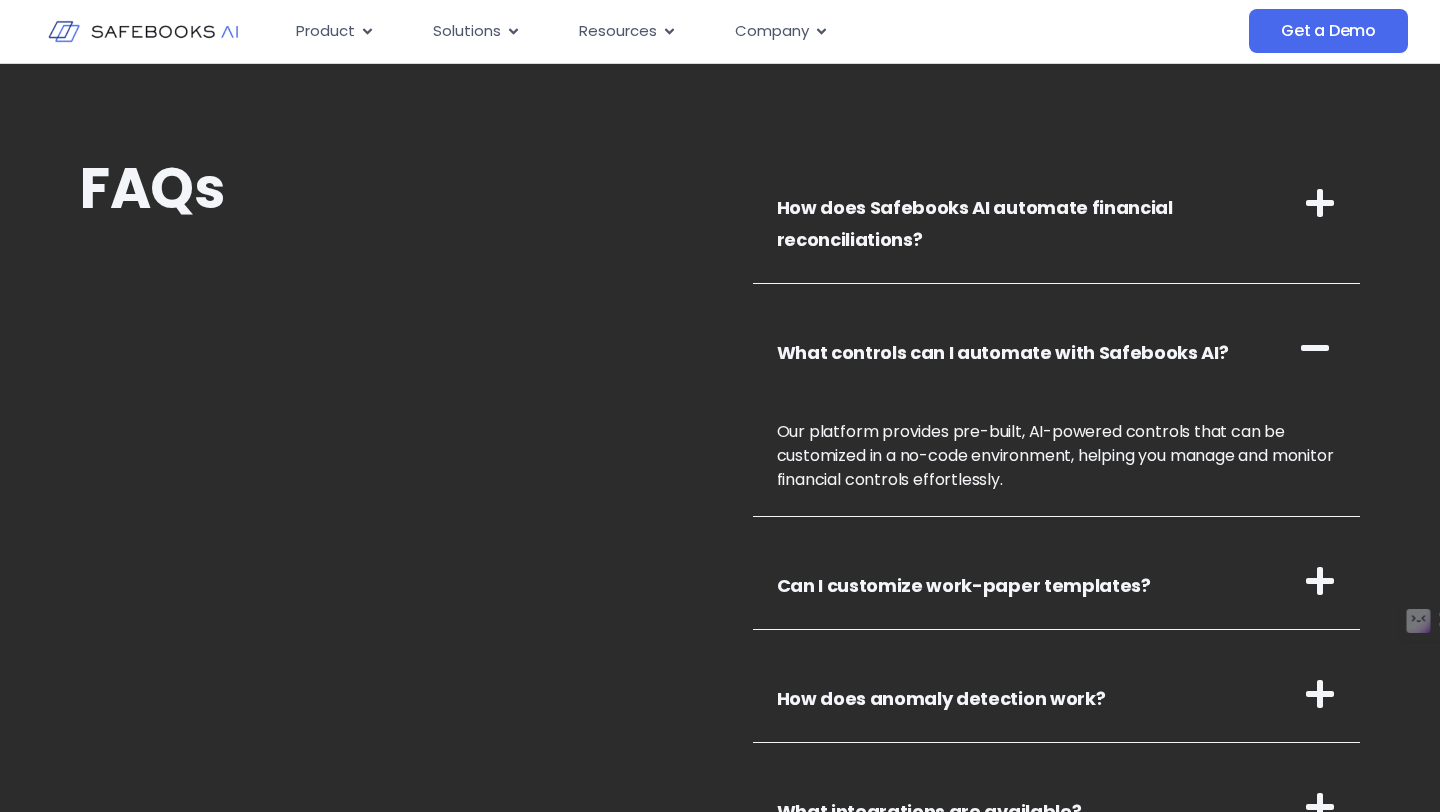 click on "Can I customize work-paper templates?" at bounding box center [1057, 581] 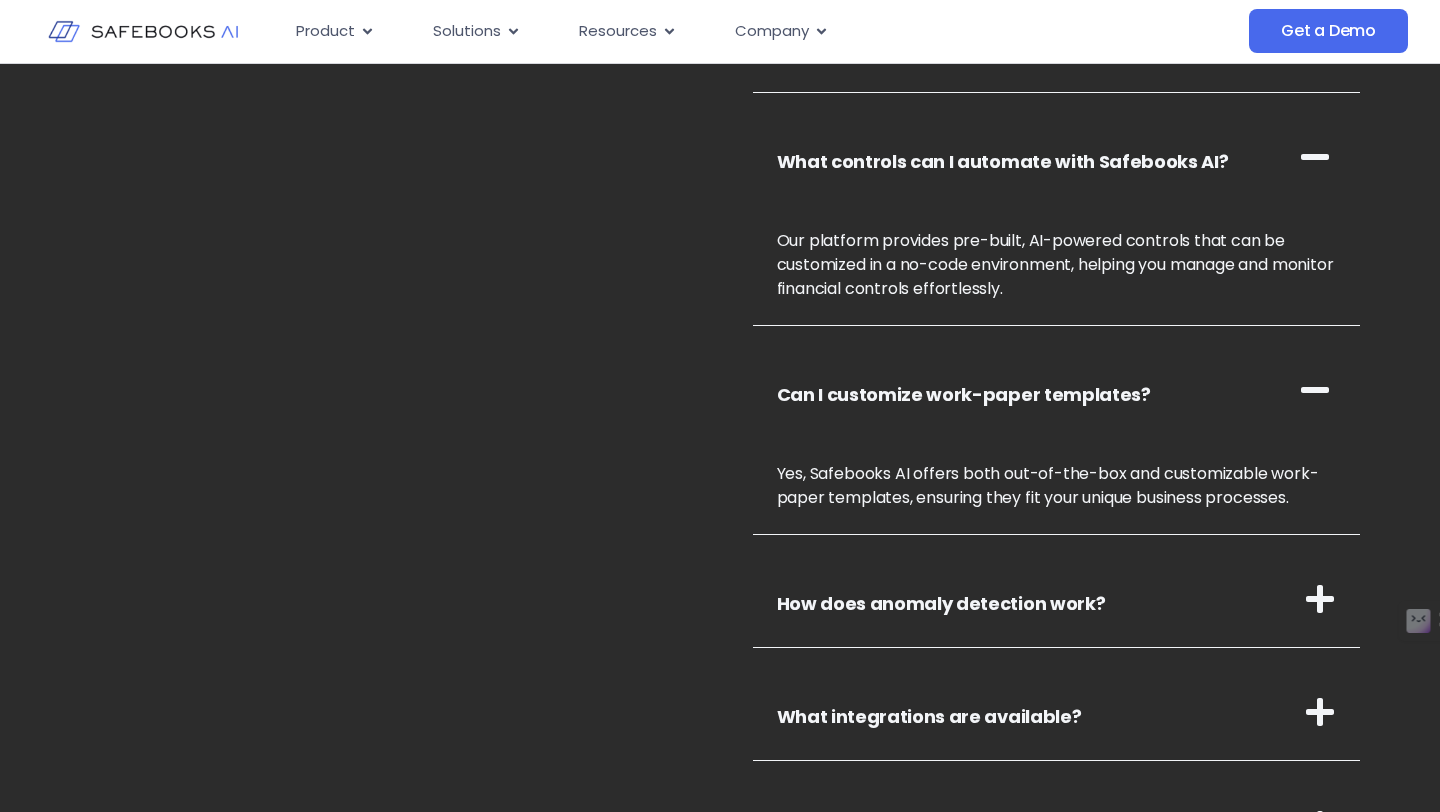 scroll, scrollTop: 6954, scrollLeft: 0, axis: vertical 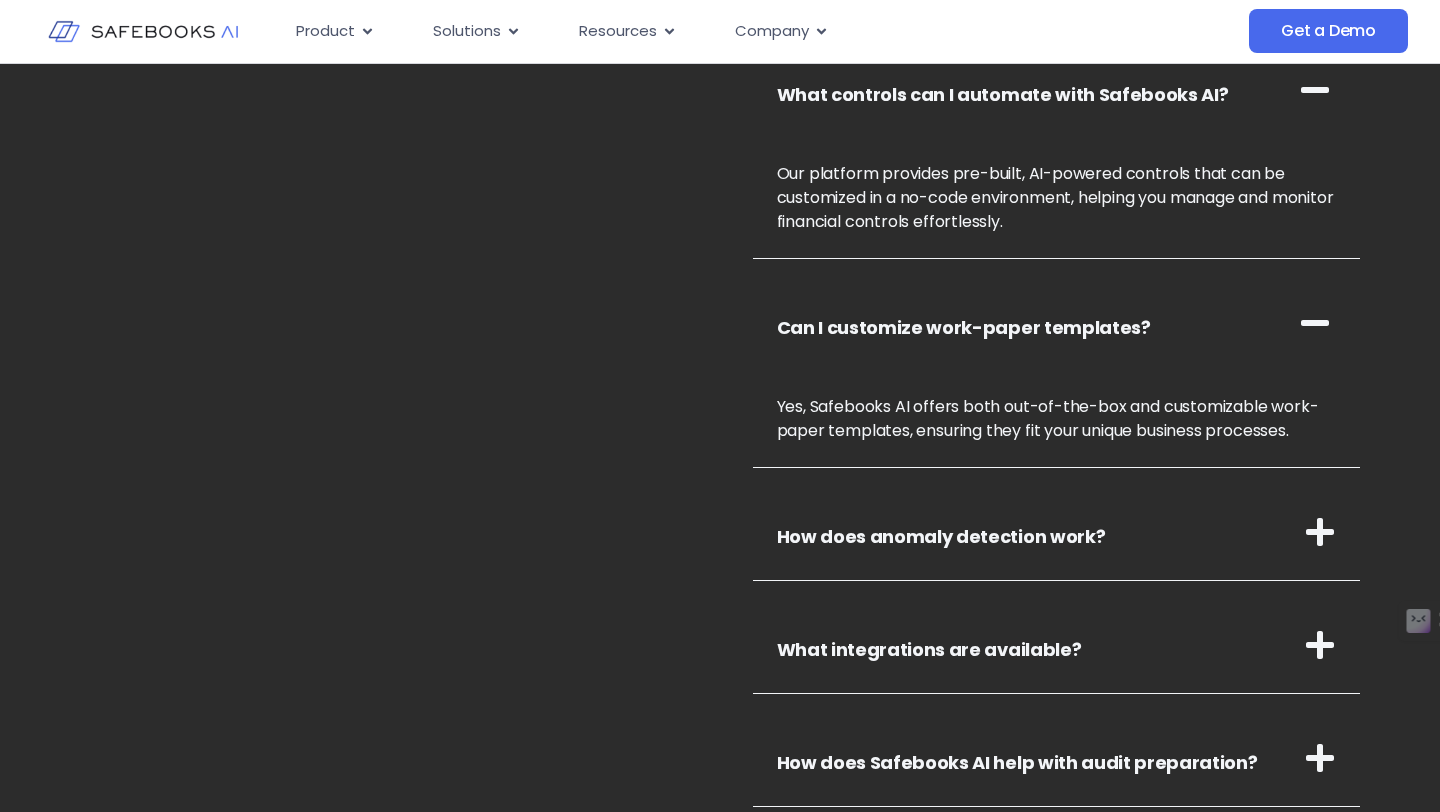 click on "How does anomaly detection work?" at bounding box center [941, 536] 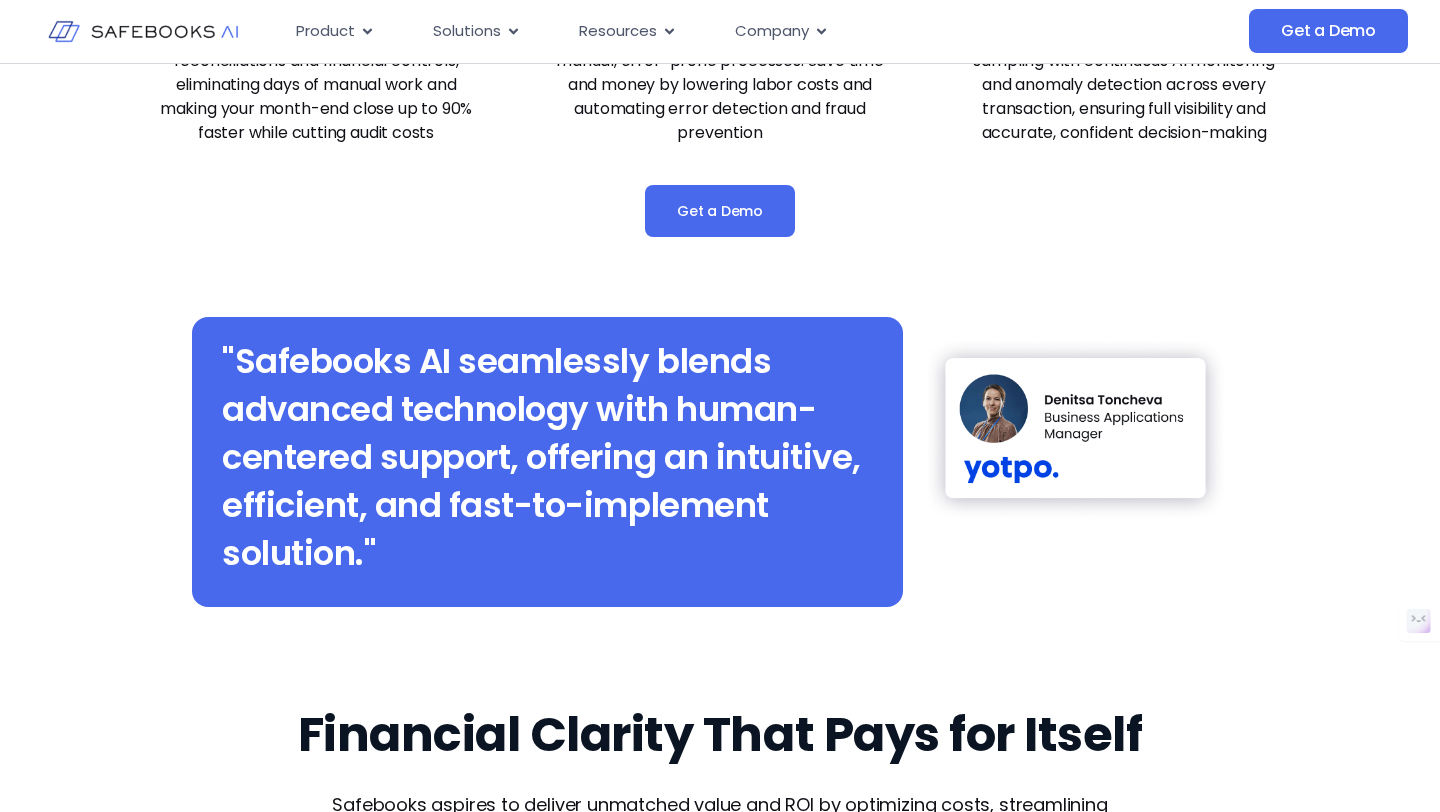 scroll, scrollTop: 3333, scrollLeft: 0, axis: vertical 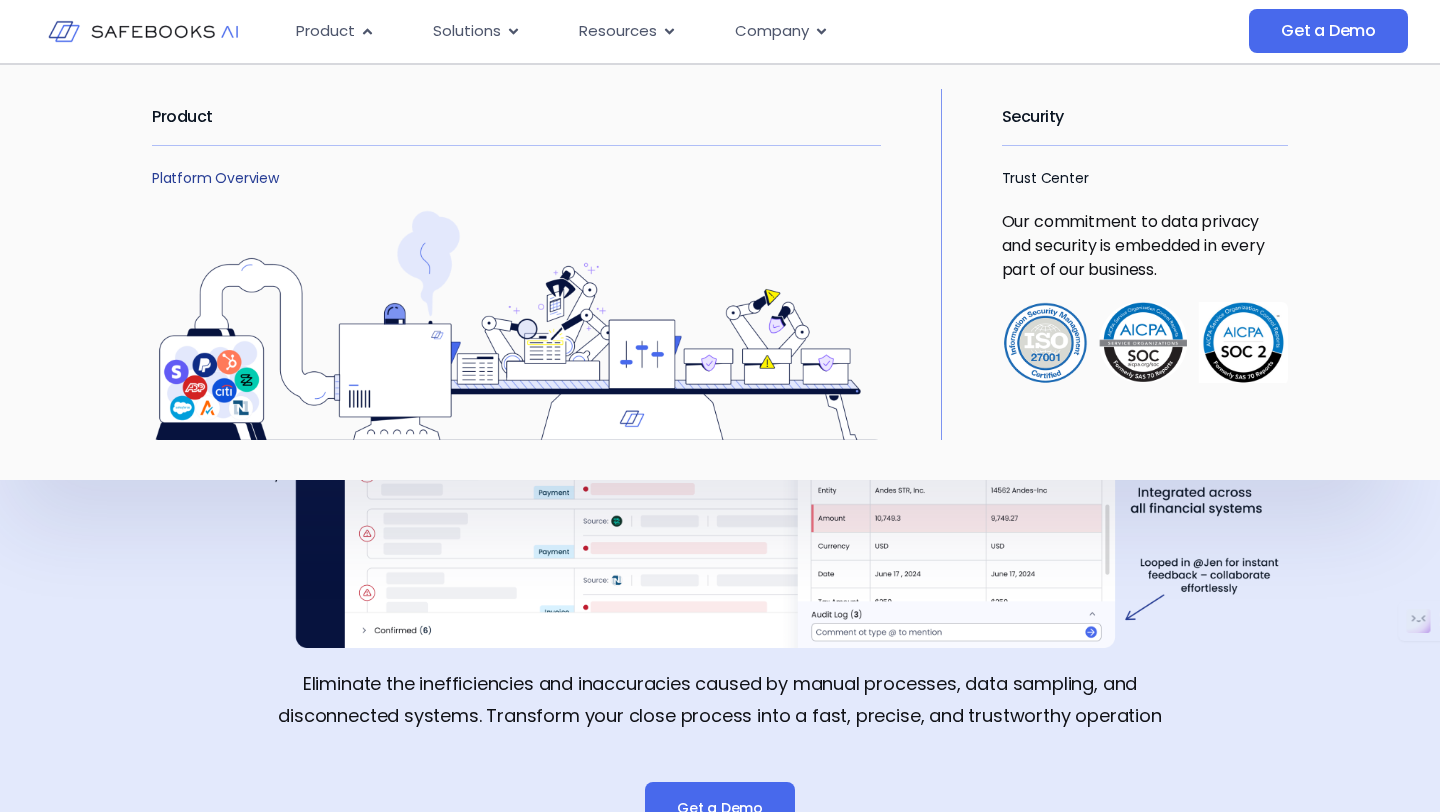 click on "Platform Overview" at bounding box center (215, 178) 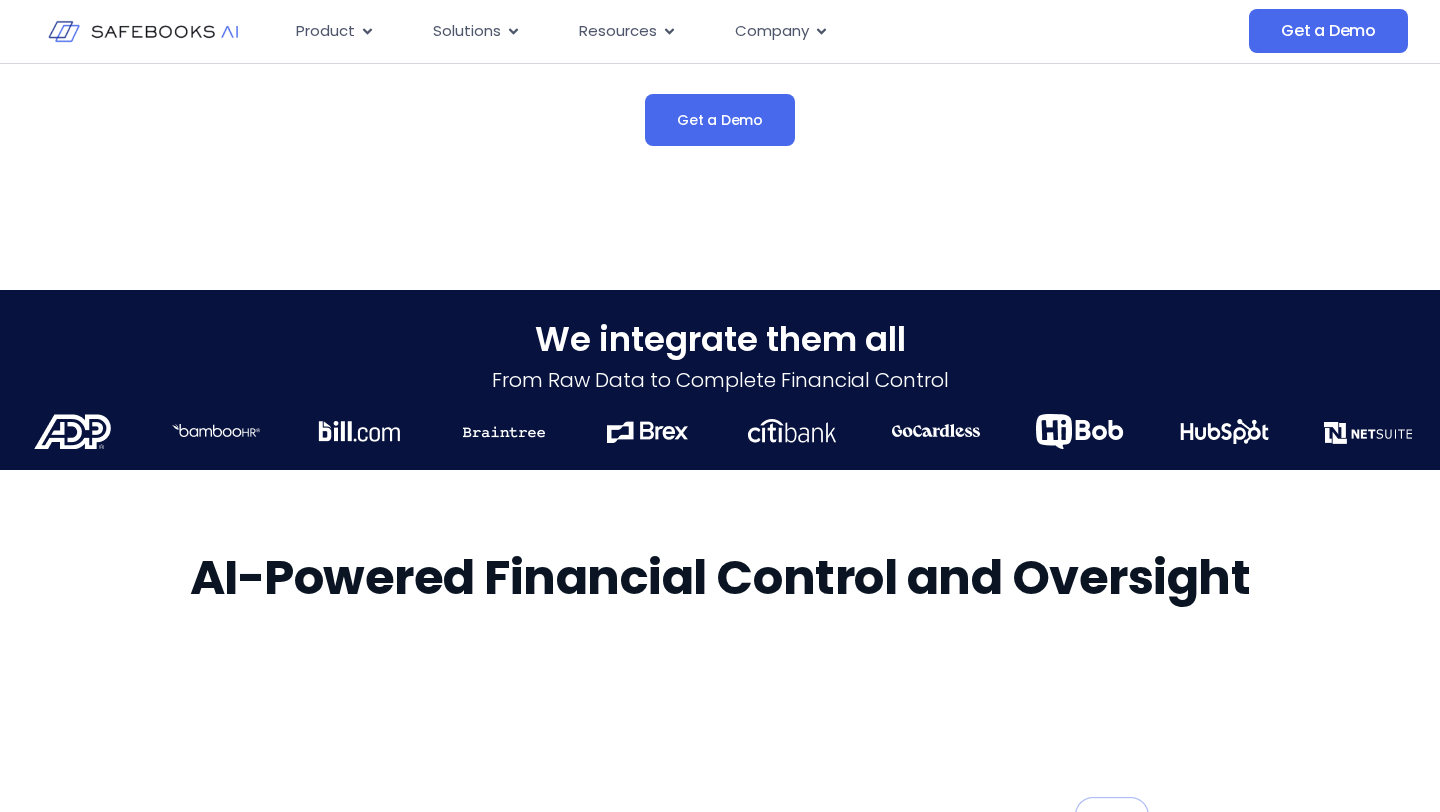 scroll, scrollTop: 584, scrollLeft: 0, axis: vertical 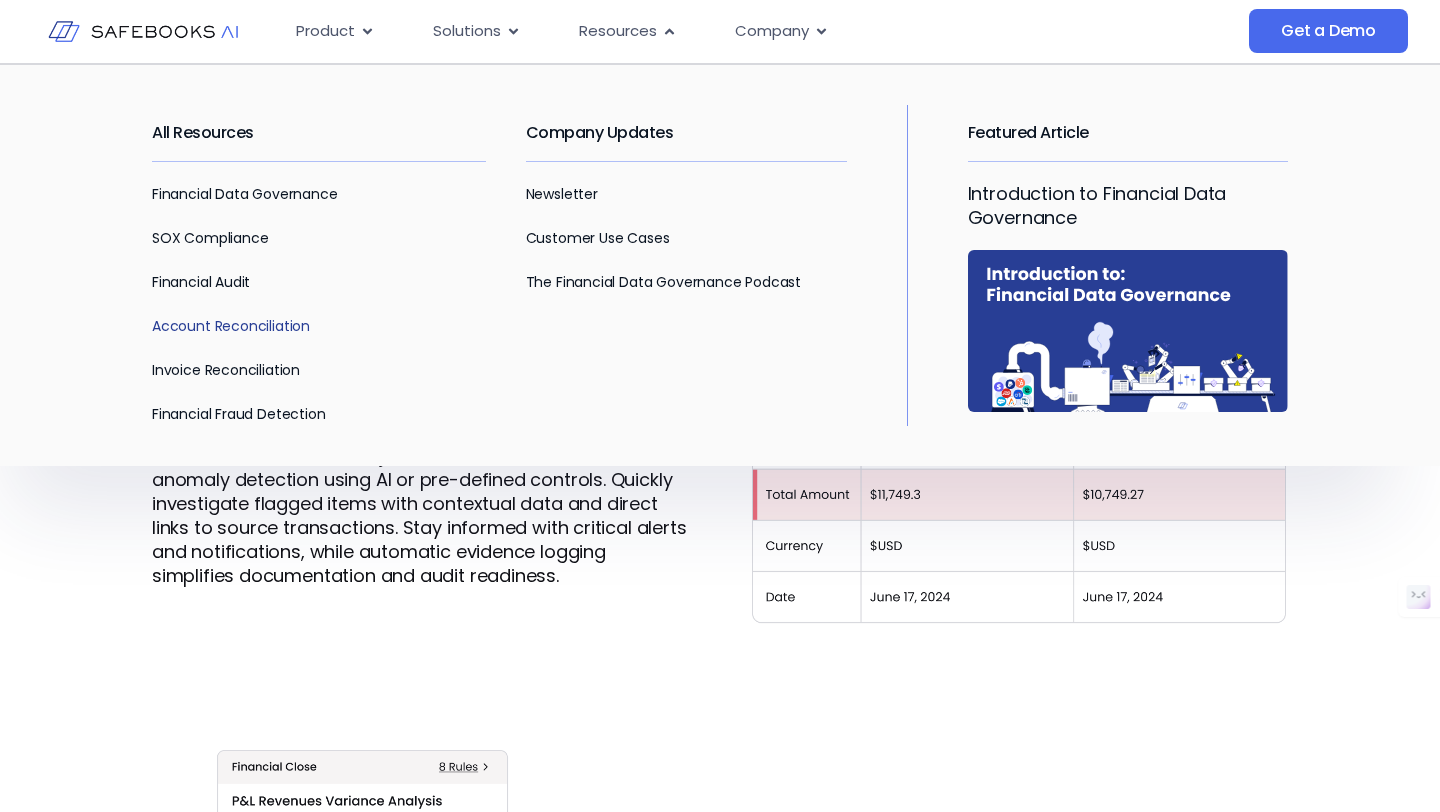 click on "Account Reconciliation" at bounding box center [231, 326] 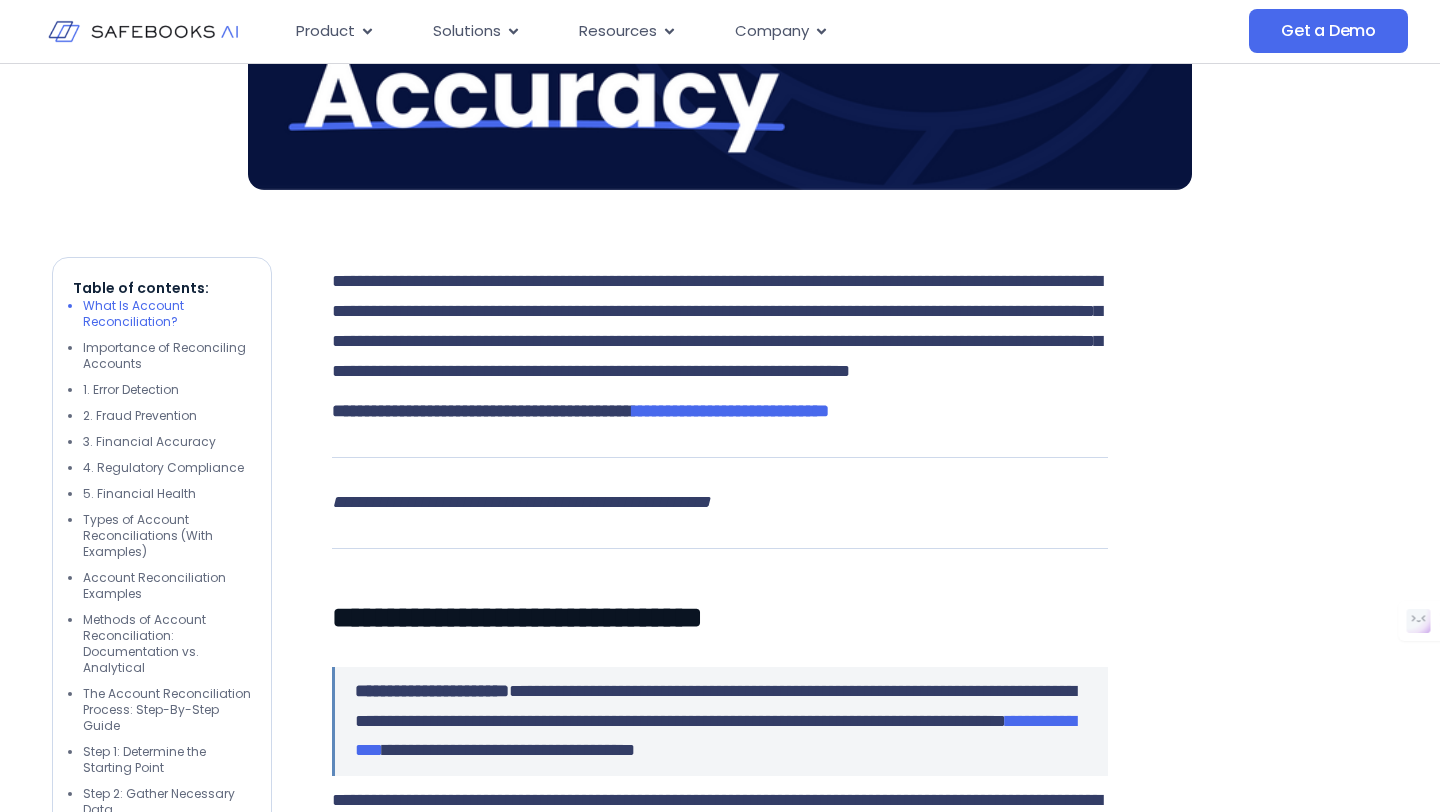scroll, scrollTop: 996, scrollLeft: 0, axis: vertical 